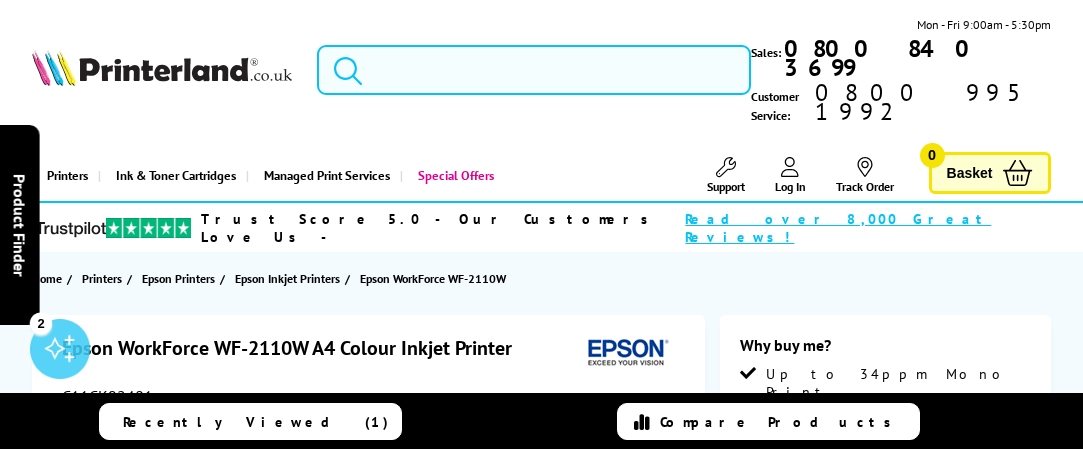 scroll, scrollTop: 0, scrollLeft: 0, axis: both 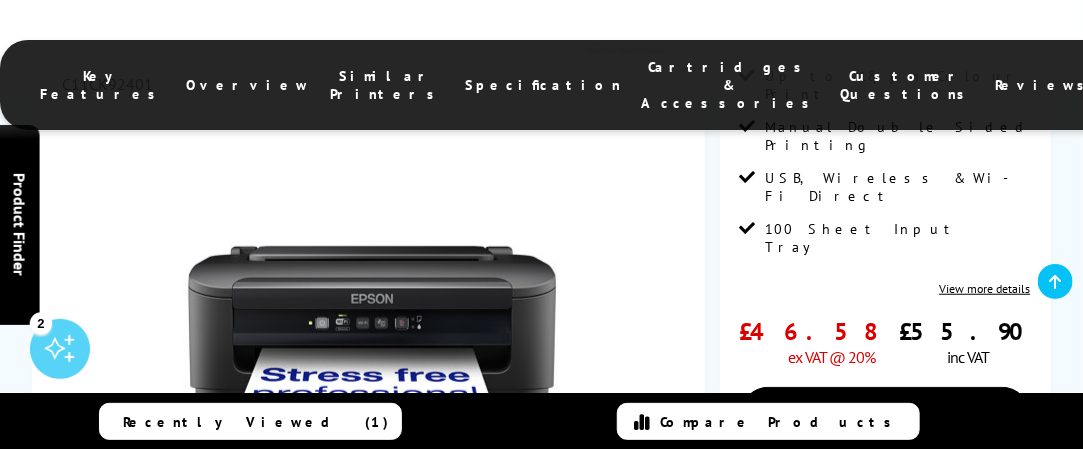 click on "Specification" at bounding box center [543, 85] 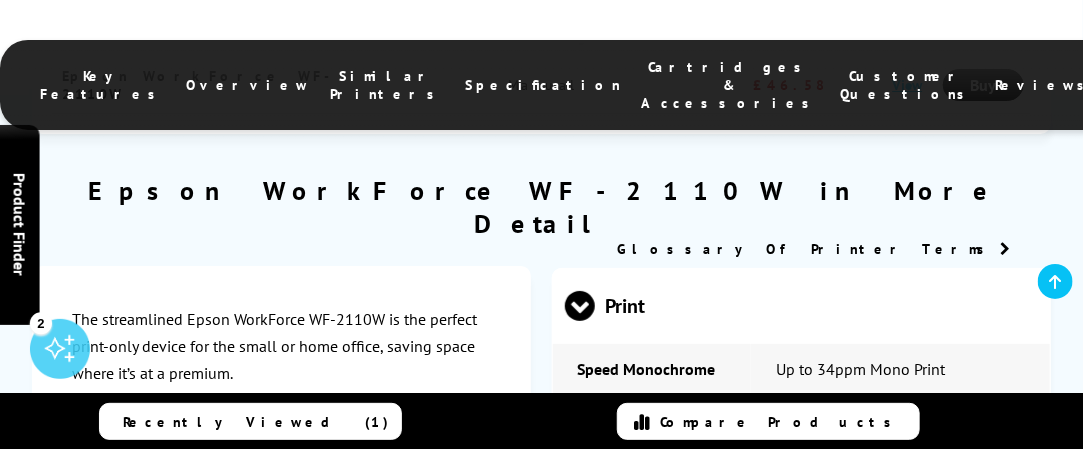 scroll, scrollTop: 2604, scrollLeft: 0, axis: vertical 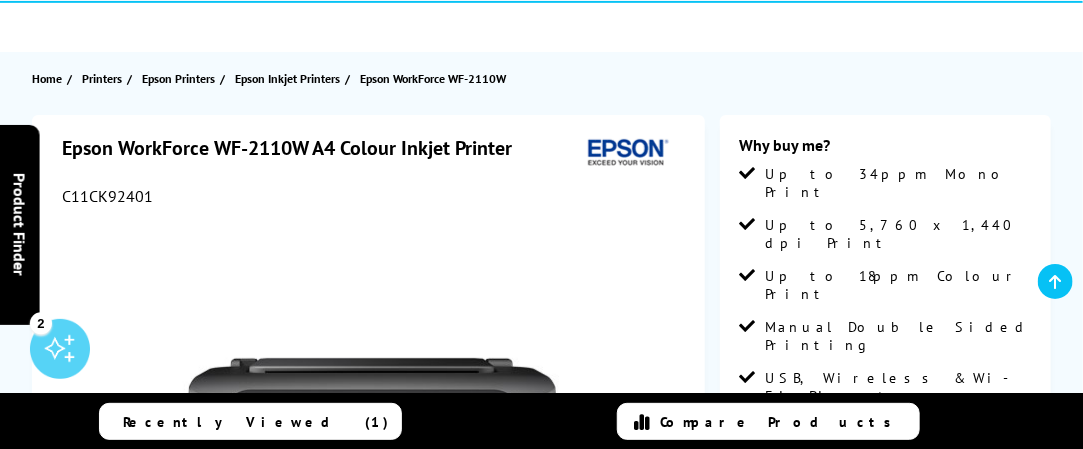 click on "View more details" at bounding box center [985, 488] 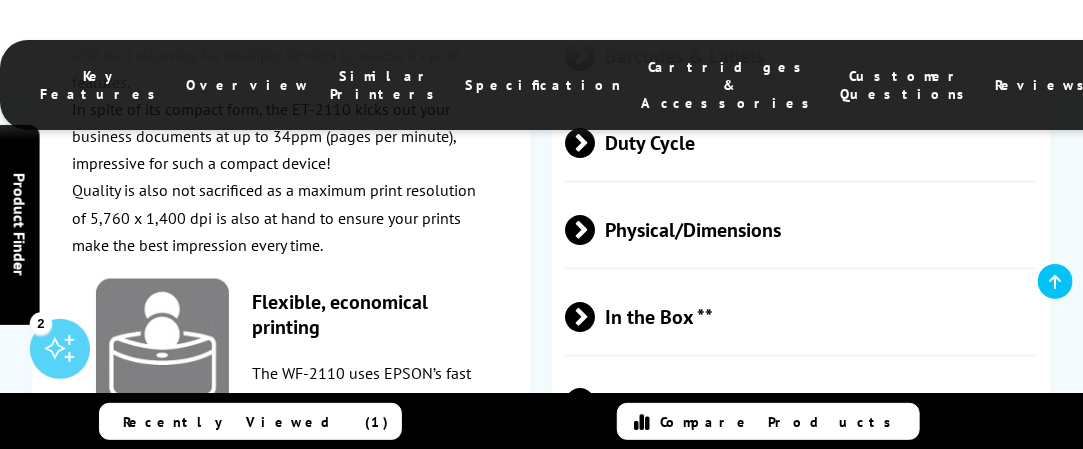 scroll, scrollTop: 3461, scrollLeft: 0, axis: vertical 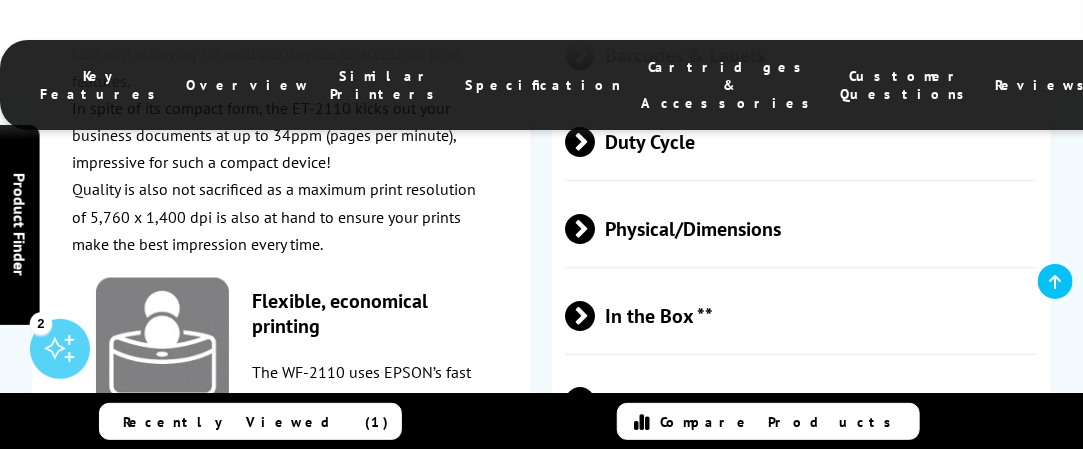 click on "Dimensions" at bounding box center (801, 490) 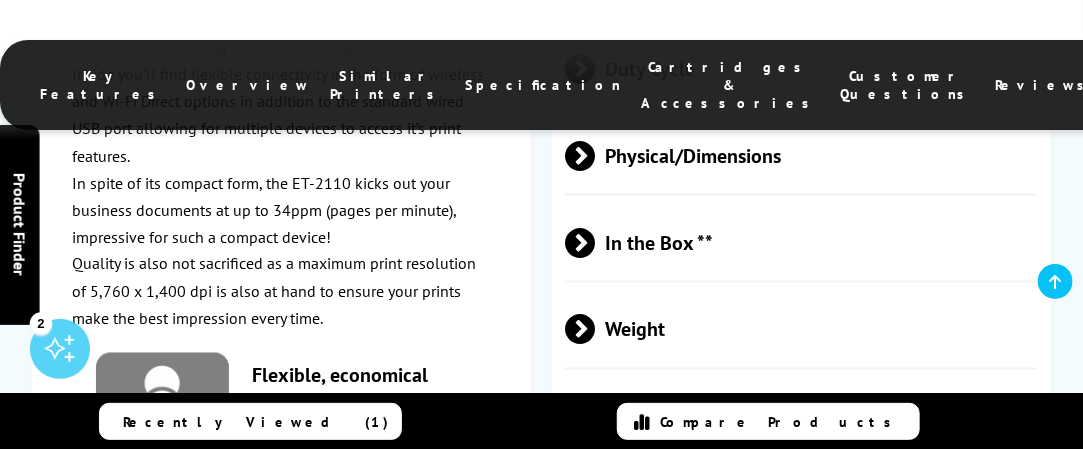 scroll, scrollTop: 3561, scrollLeft: 0, axis: vertical 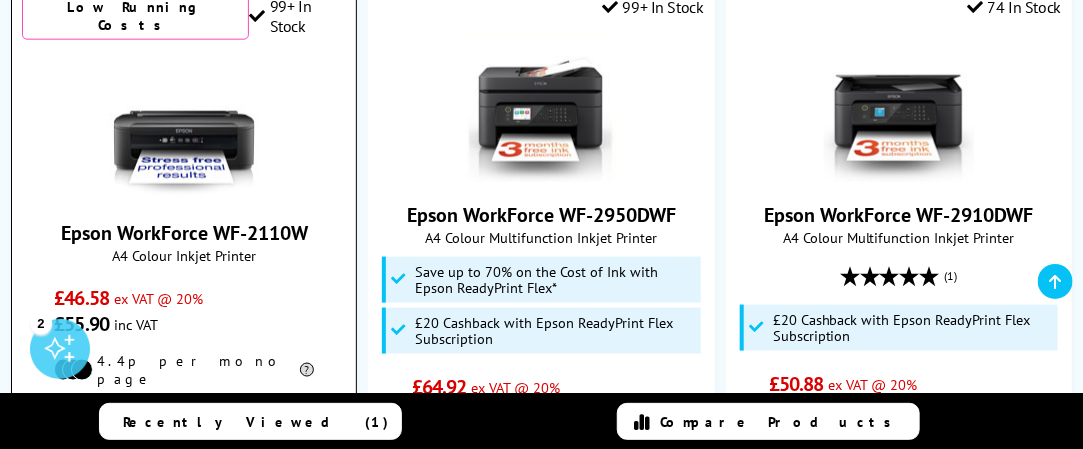 click on "Epson WorkForce WF-2110W" at bounding box center (184, 233) 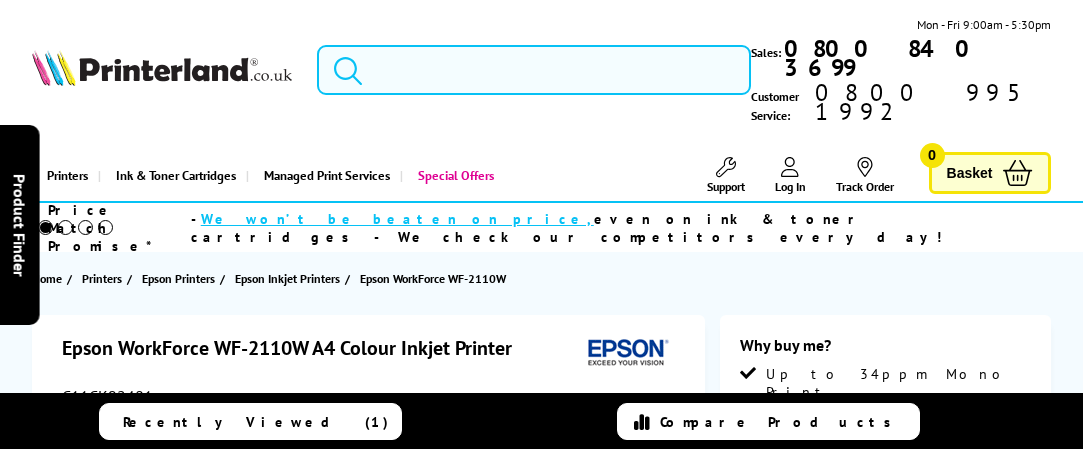 scroll, scrollTop: 0, scrollLeft: 0, axis: both 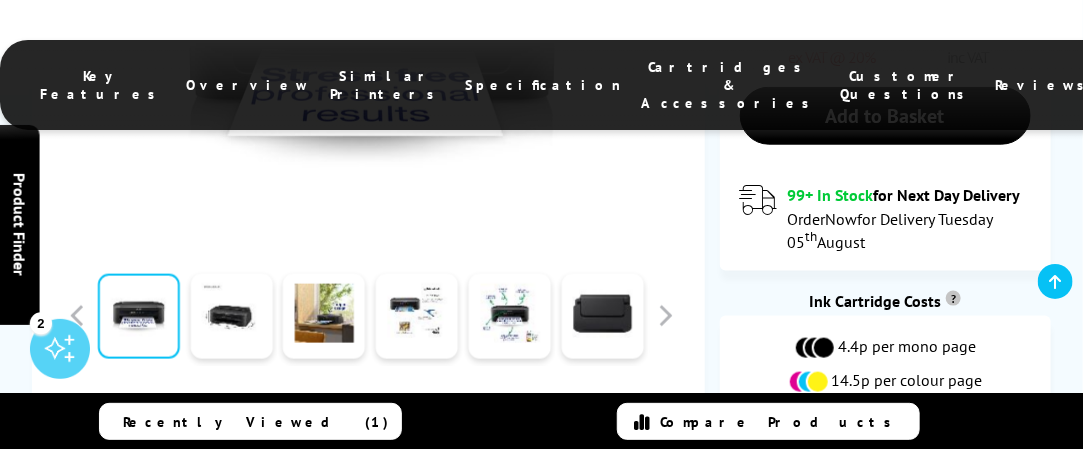 click on "View Cartridges" at bounding box center (940, 456) 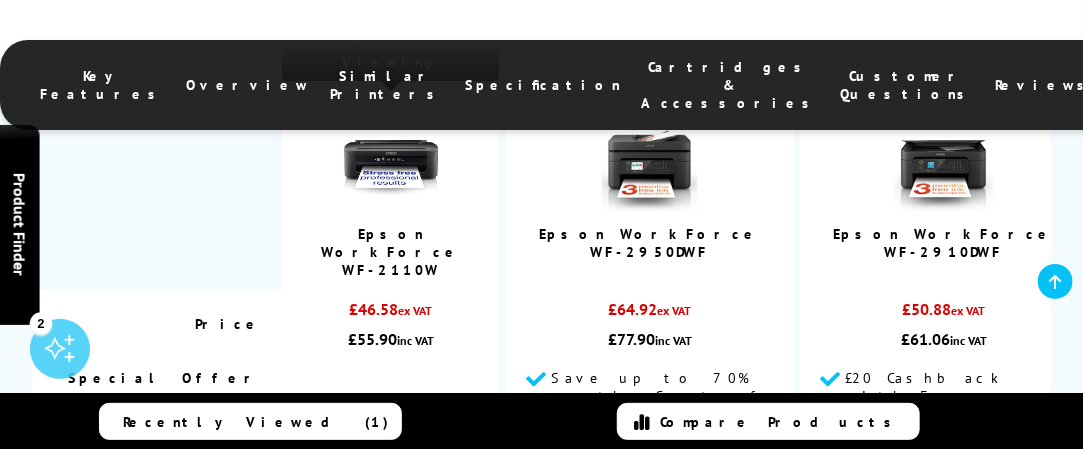 scroll, scrollTop: 4385, scrollLeft: 0, axis: vertical 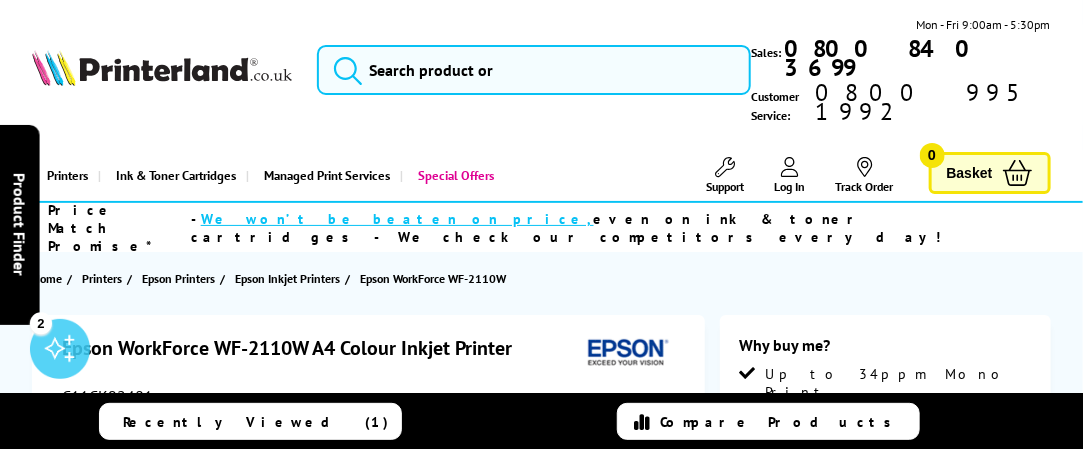 drag, startPoint x: 1057, startPoint y: 1, endPoint x: 985, endPoint y: 193, distance: 205.05609 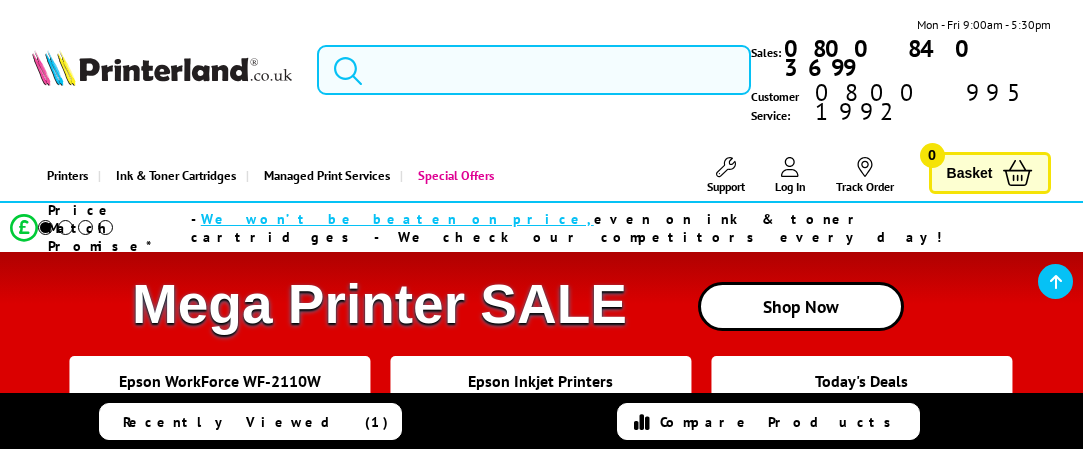 scroll, scrollTop: 800, scrollLeft: 0, axis: vertical 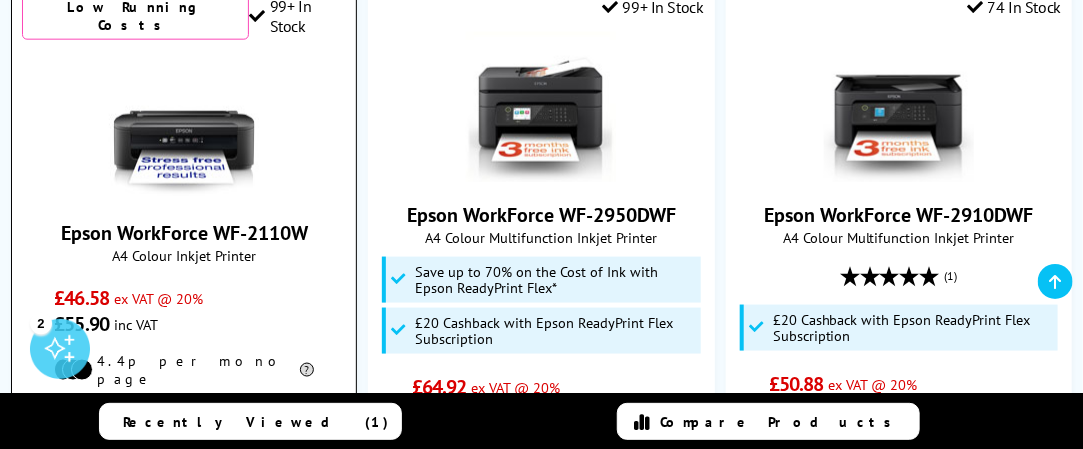 click on "Epson WorkForce WF-2110W" at bounding box center [184, 233] 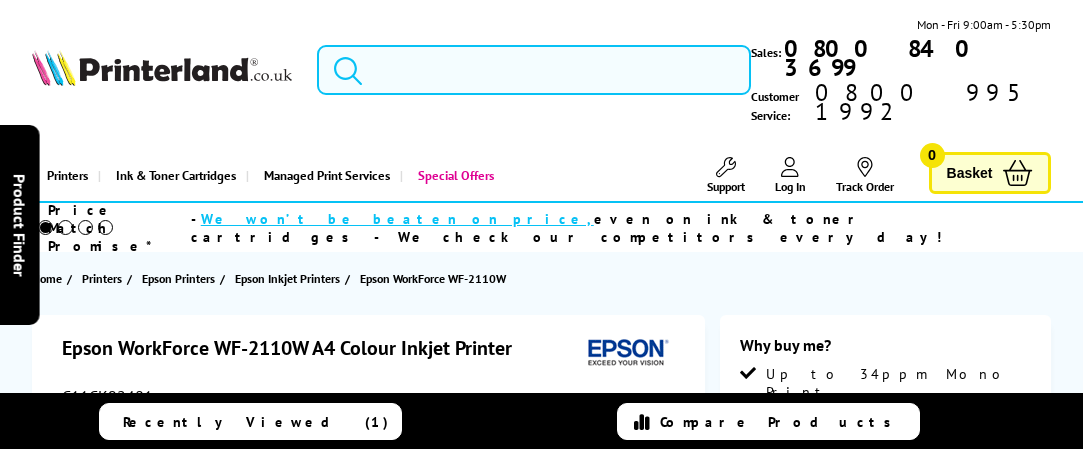 scroll, scrollTop: 0, scrollLeft: 0, axis: both 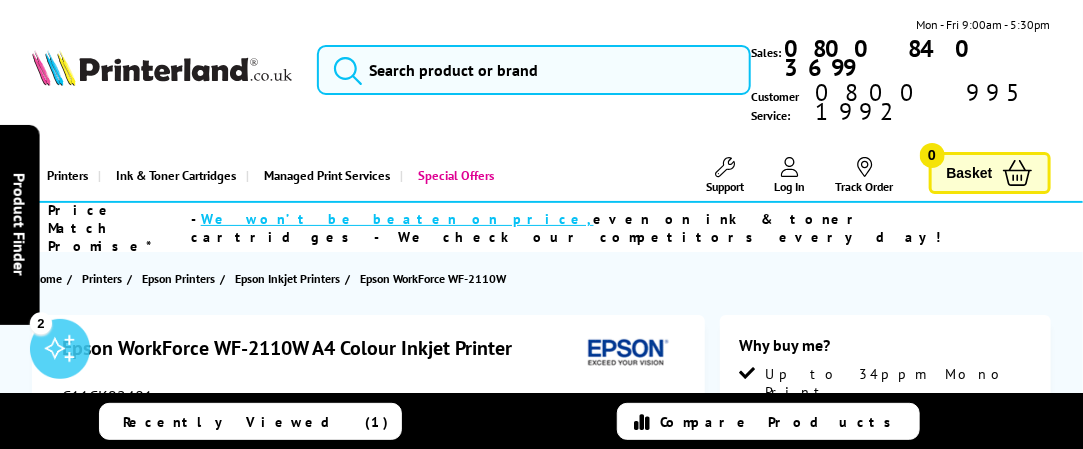 click on "0800 840 3699" at bounding box center (884, 58) 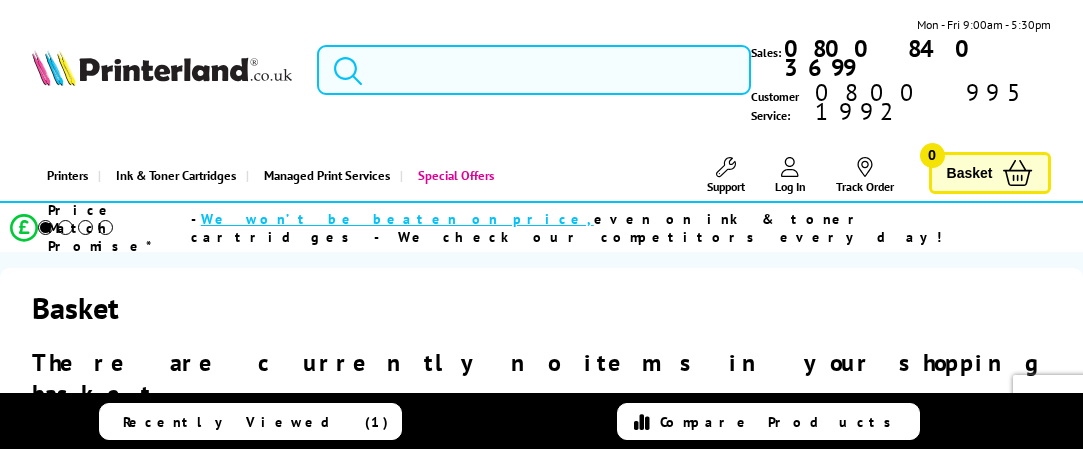 scroll, scrollTop: 0, scrollLeft: 0, axis: both 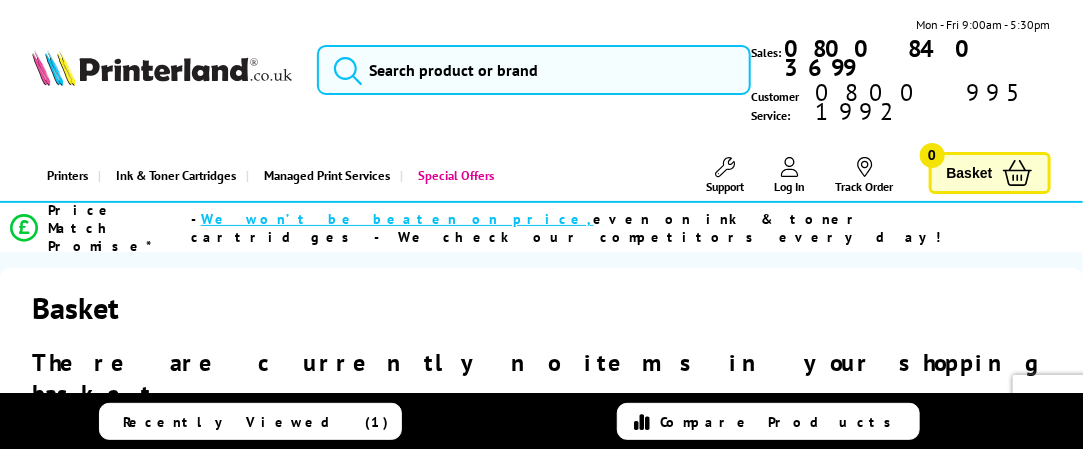 click on "Basket" at bounding box center (970, 173) 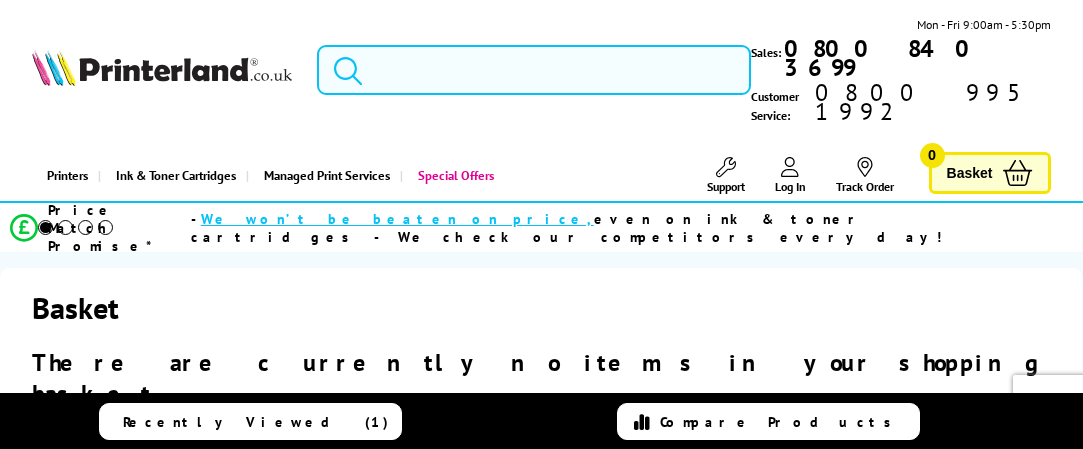 scroll, scrollTop: 0, scrollLeft: 0, axis: both 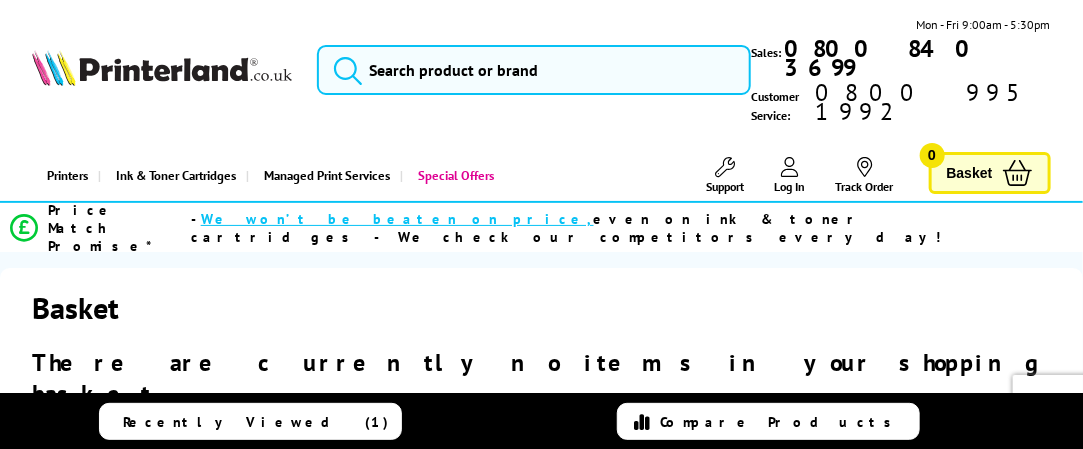 click on "Basket" at bounding box center [970, 173] 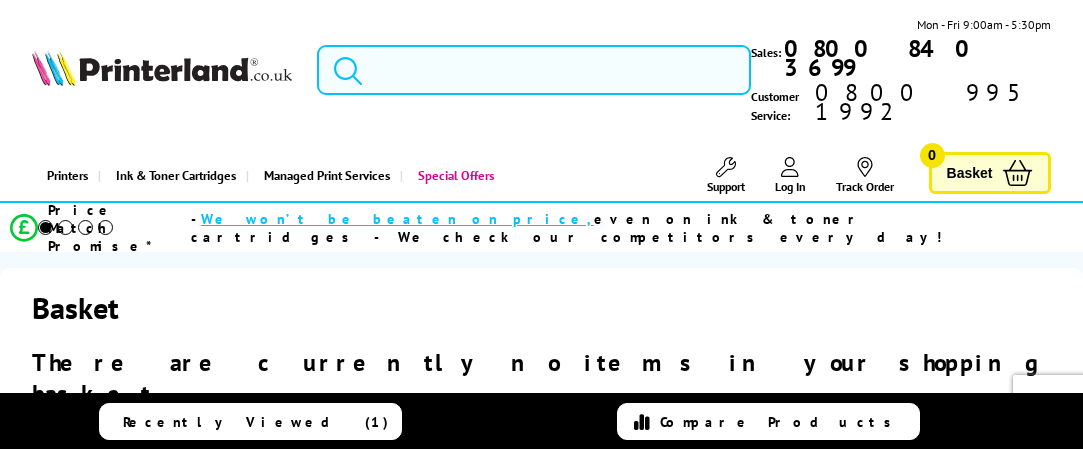 scroll, scrollTop: 0, scrollLeft: 0, axis: both 